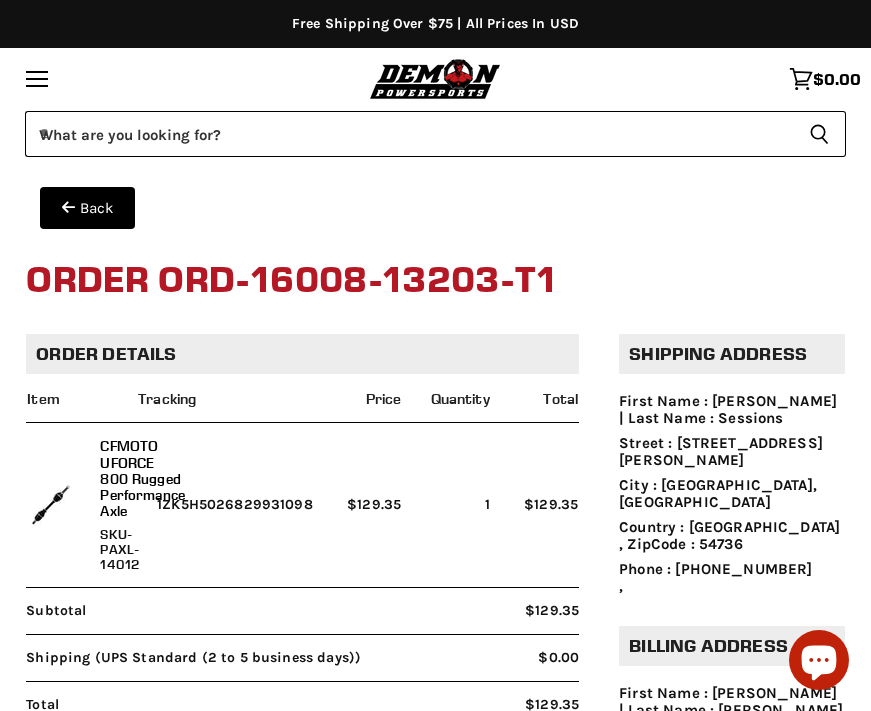 scroll, scrollTop: 313, scrollLeft: 0, axis: vertical 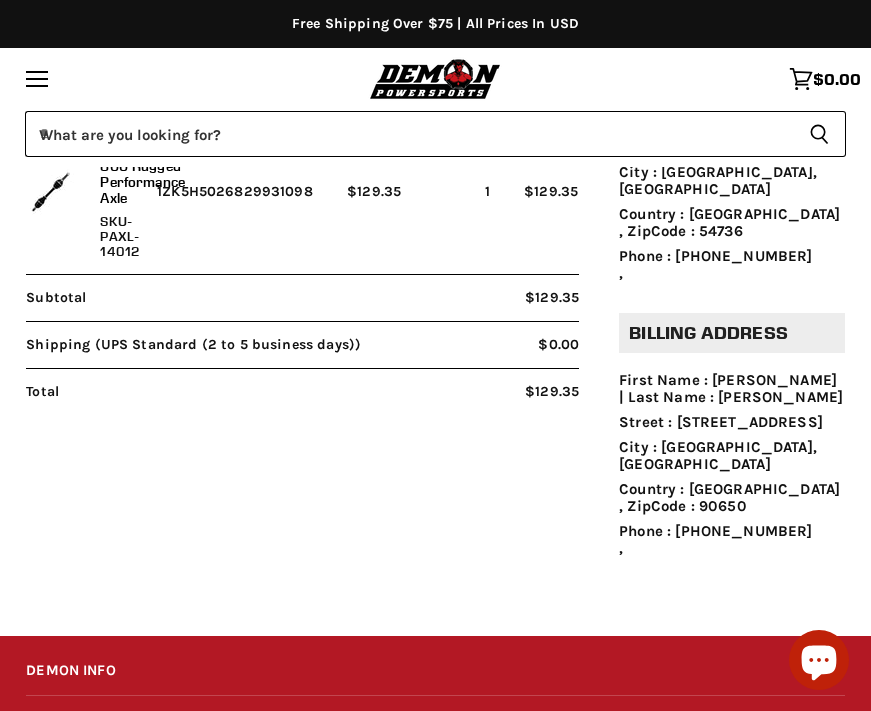click on "Free Shipping Over $75 | All Prices In USD
Free Shipping Over $75 | All Prices in USD" at bounding box center [435, 24] 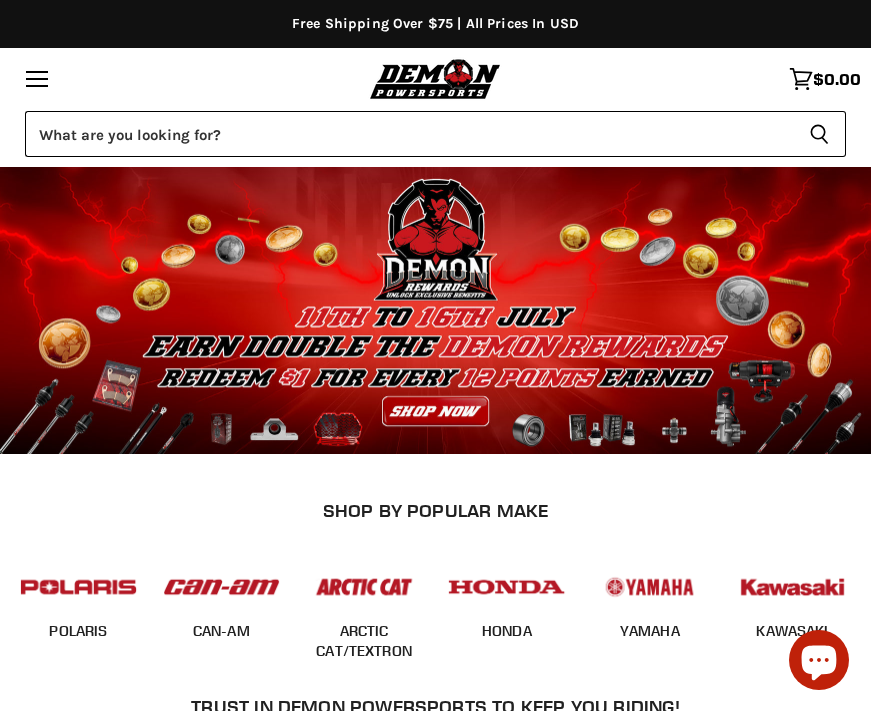 scroll, scrollTop: 0, scrollLeft: 0, axis: both 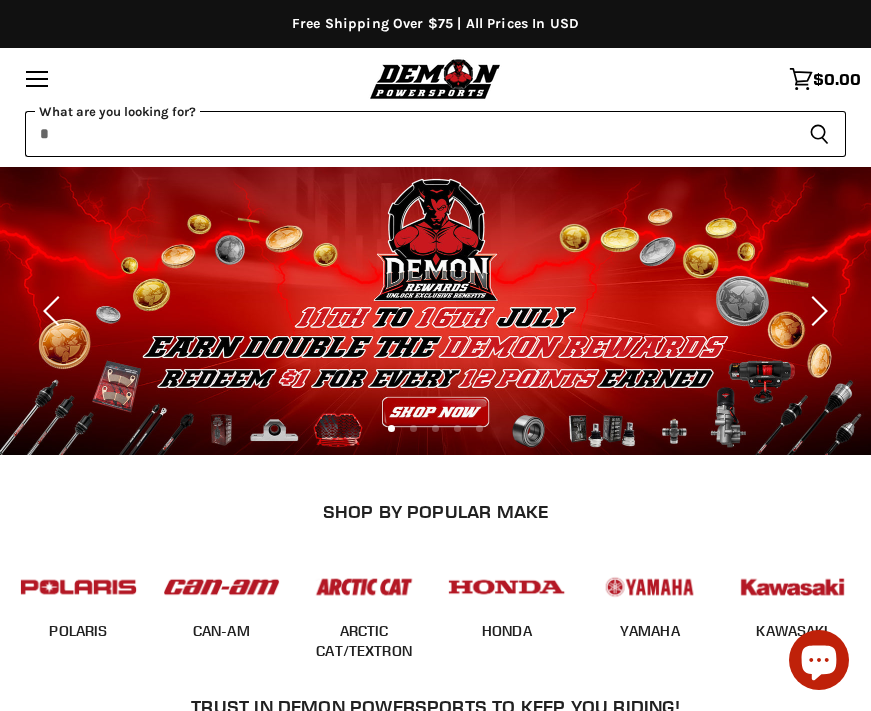 click at bounding box center (409, 134) 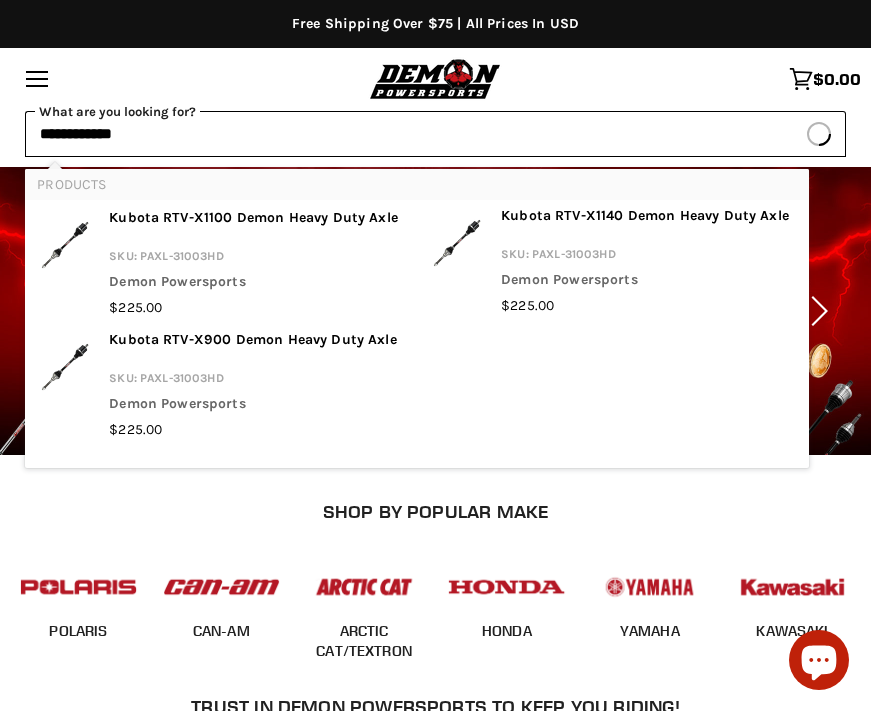 type on "**********" 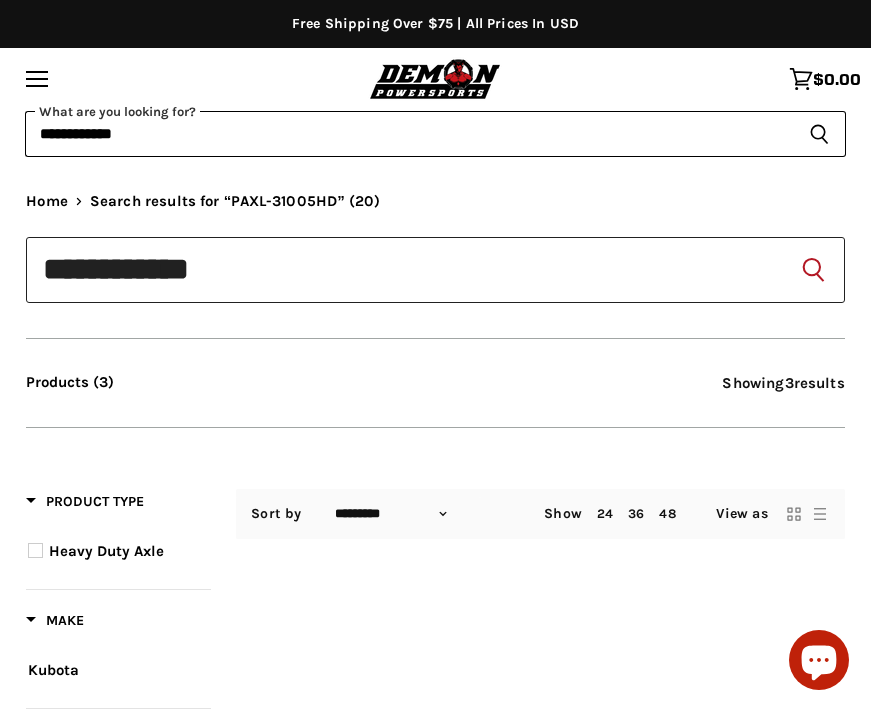 scroll, scrollTop: 0, scrollLeft: 0, axis: both 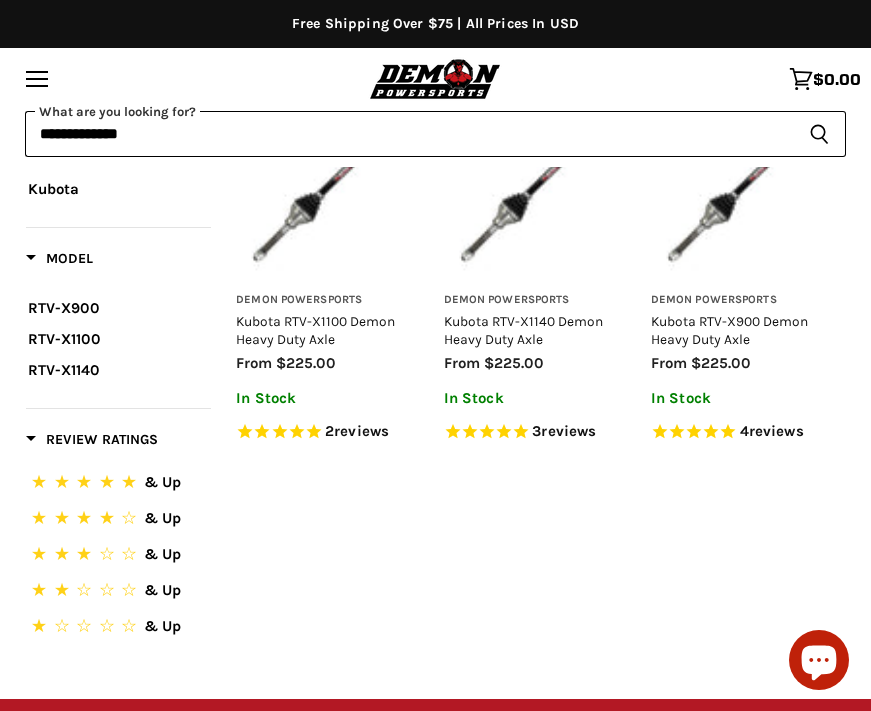 click on "Demon Powersports Kubota RTV-X1100 Demon Heavy Duty Axle from   $225.00 In Stock 2  reviews  Through years of research and development Demon Powersports has developed an axle that doesn't burn a hole in your pocket and adheres to the highest  View full details" at bounding box center (333, 360) 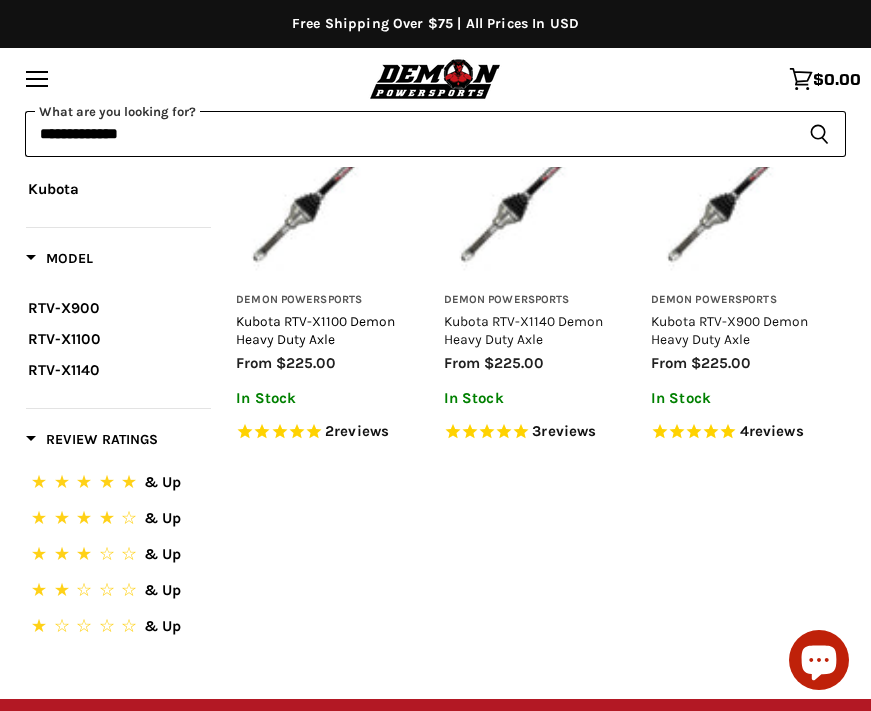click on "Kubota RTV-X1100 Demon Heavy Duty Axle" at bounding box center [315, 330] 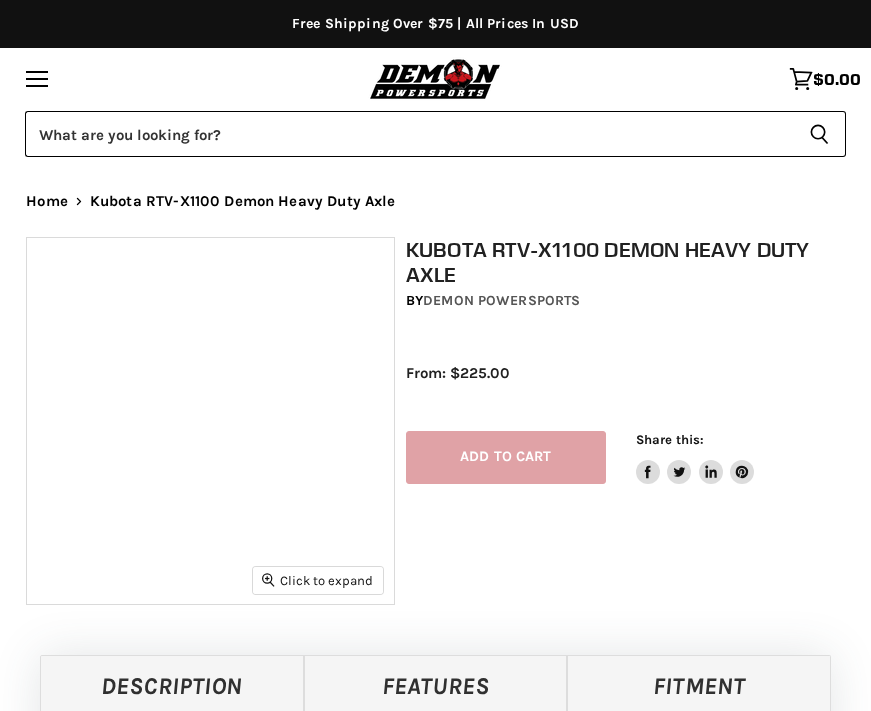 scroll, scrollTop: 0, scrollLeft: 0, axis: both 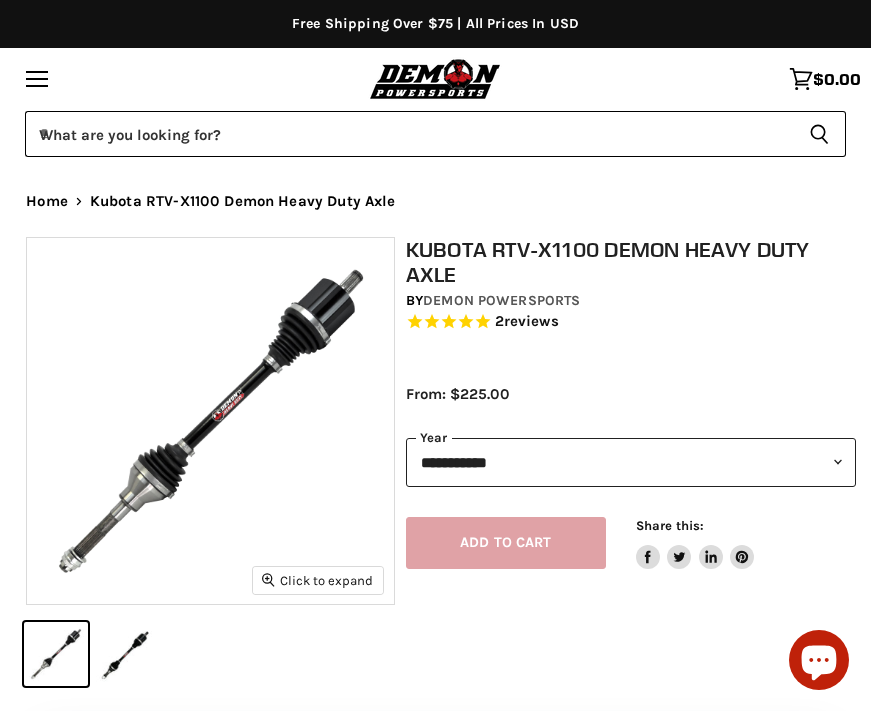 click on "**********" at bounding box center [631, 462] 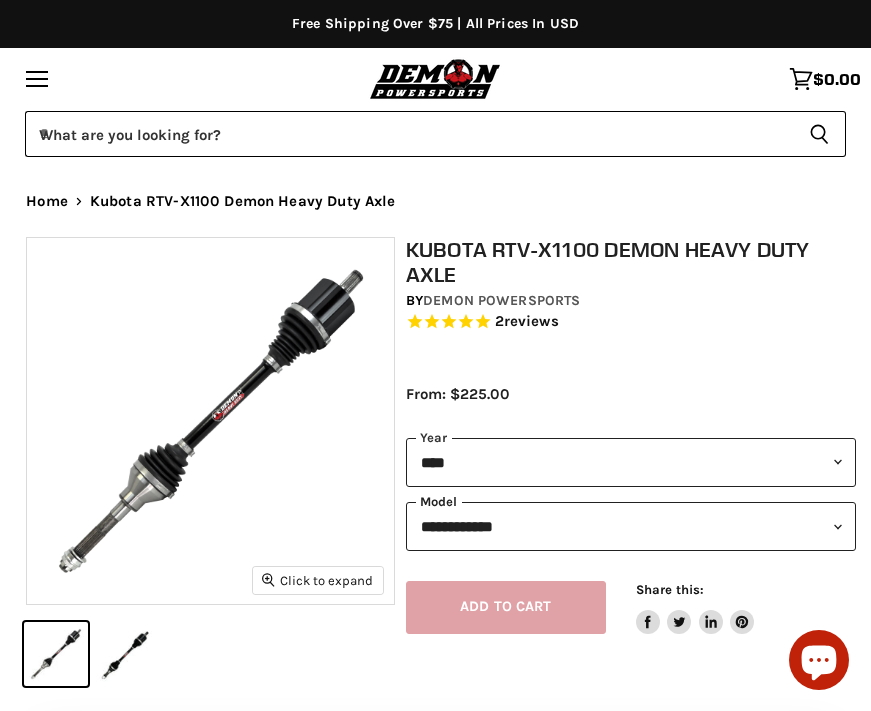 click on "**********" at bounding box center [631, 526] 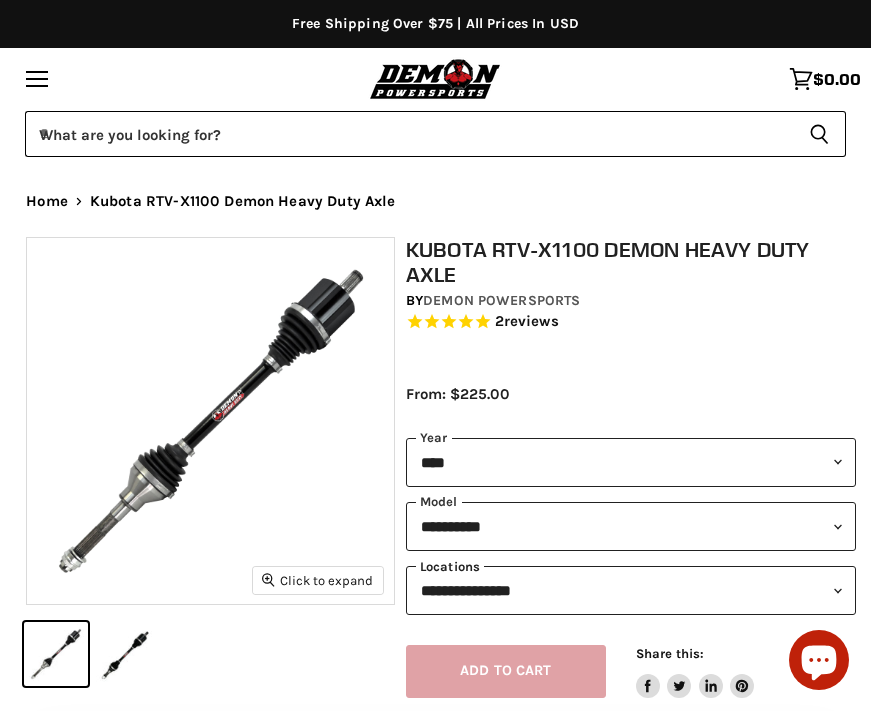 click on "**********" at bounding box center [631, 590] 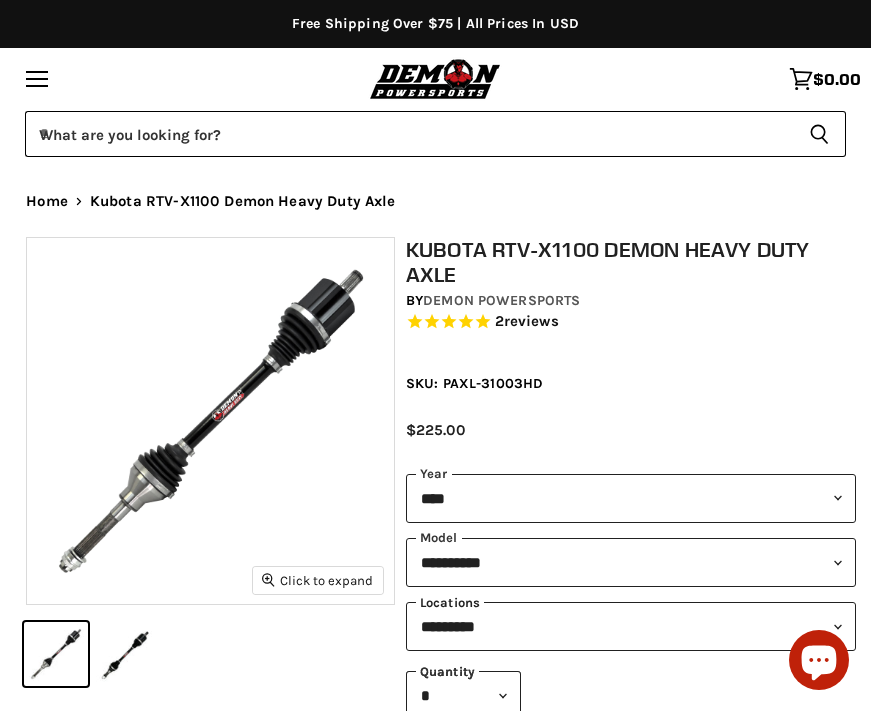 click on "**********" at bounding box center [631, 626] 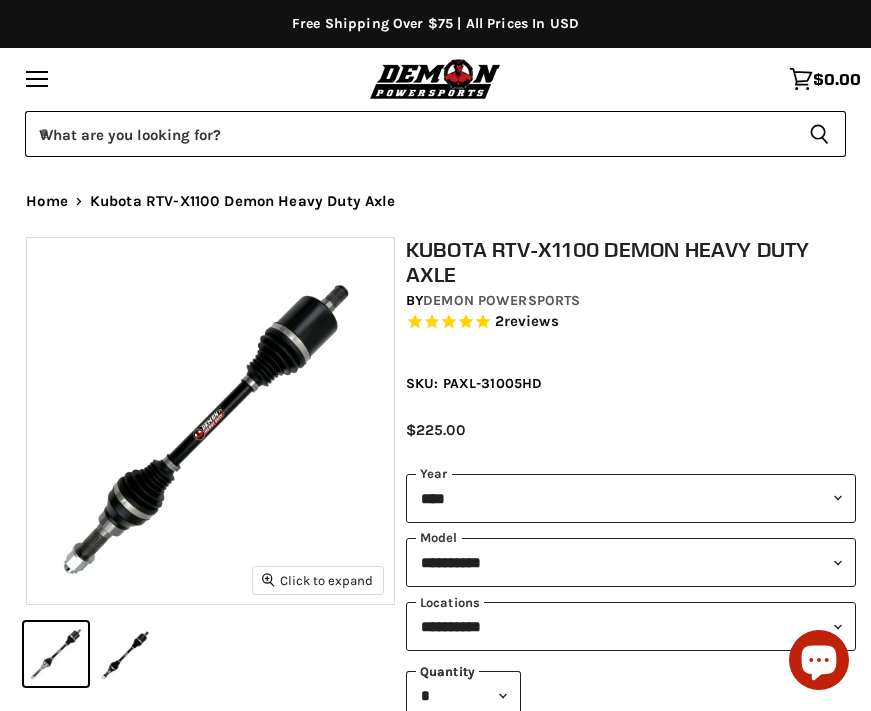 click on "Save  0 %
$225.00" at bounding box center (631, 440) 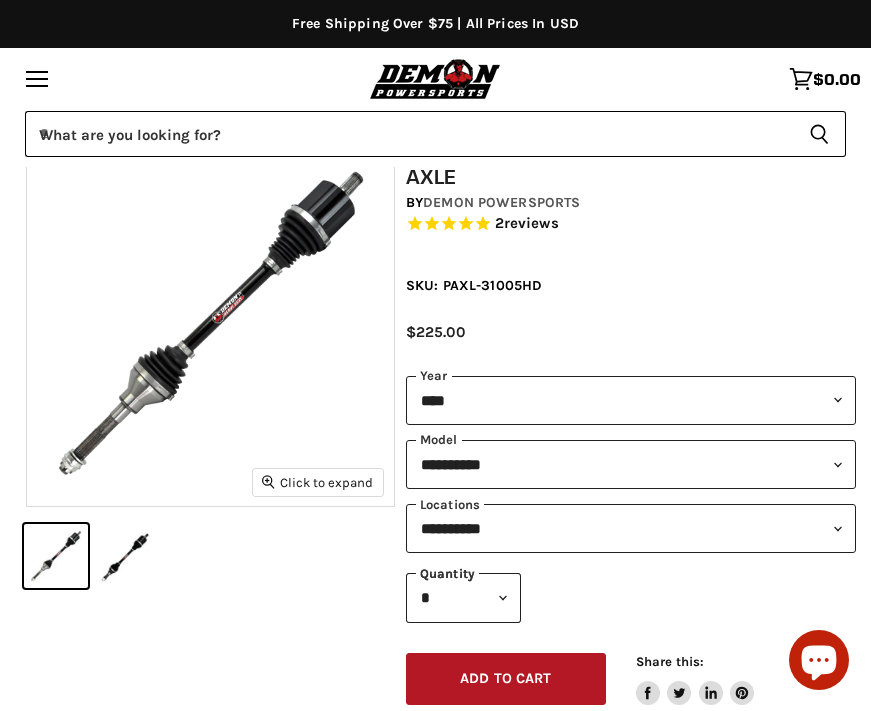 scroll, scrollTop: 121, scrollLeft: 0, axis: vertical 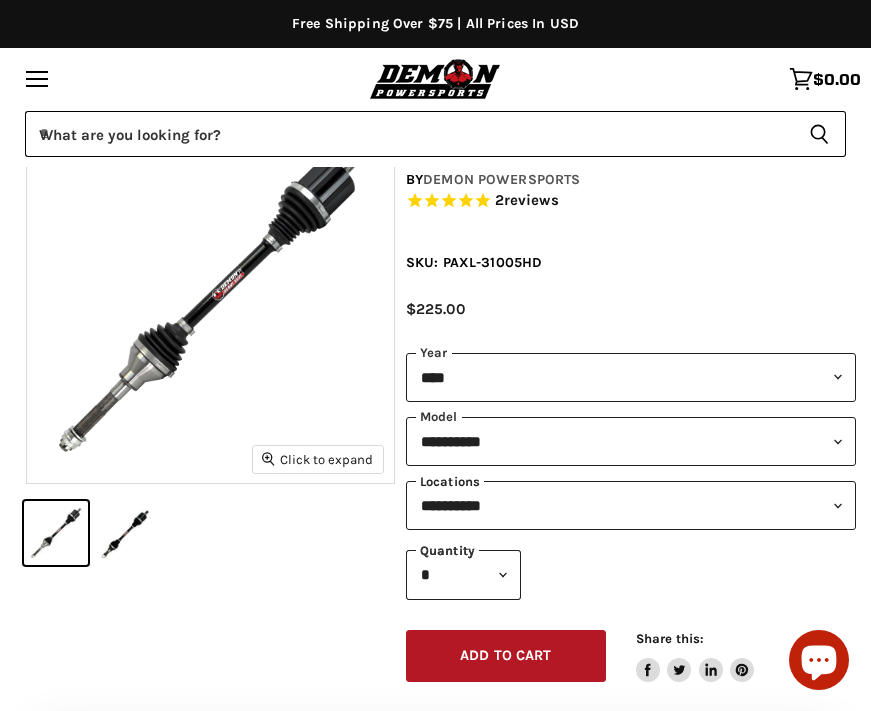click on "**********" at bounding box center [631, 505] 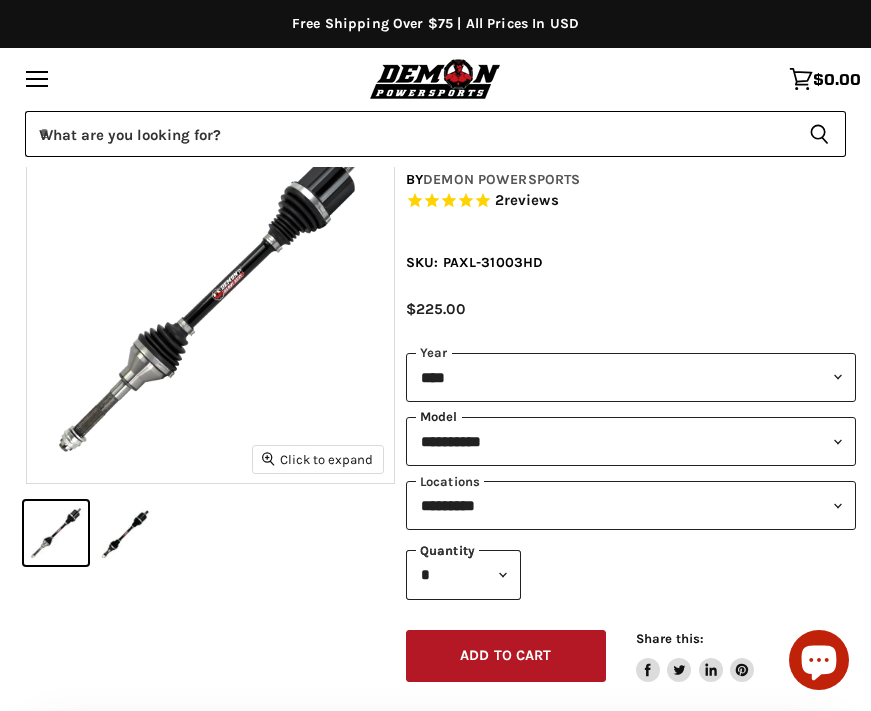 click on "**********" at bounding box center [631, 441] 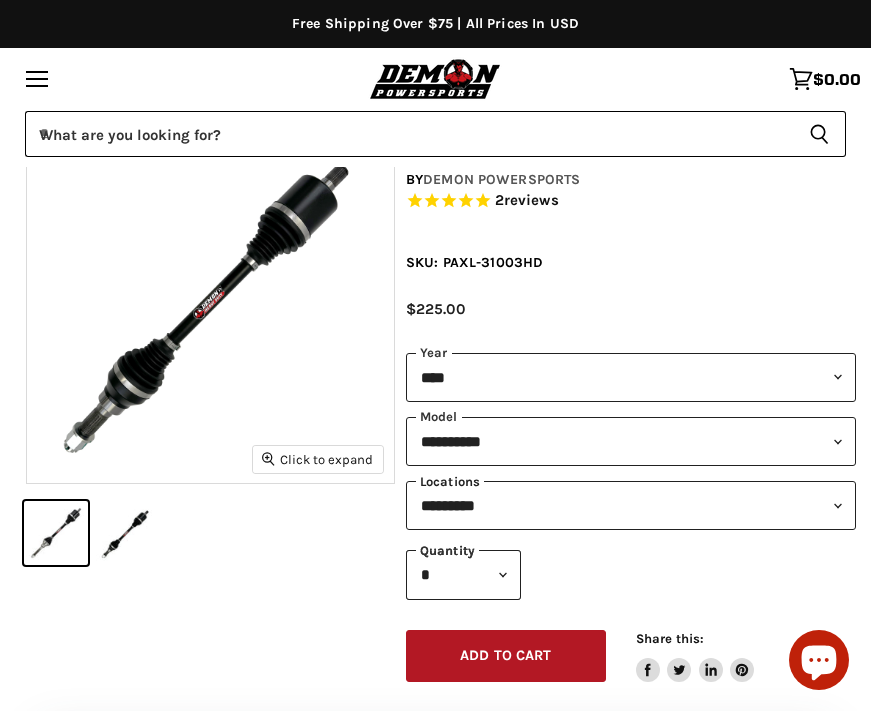 click on "**********" at bounding box center (631, 505) 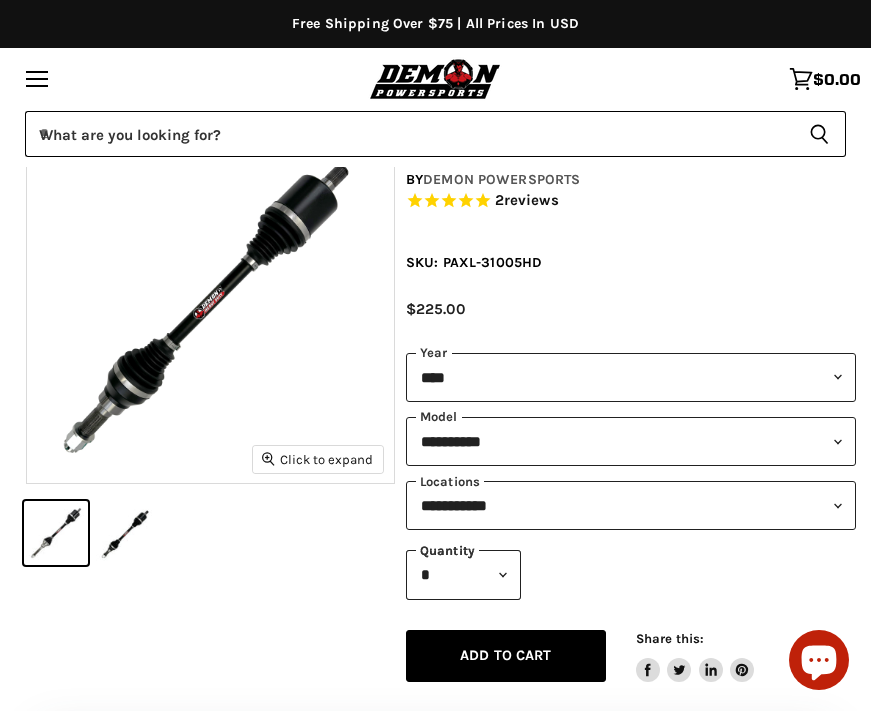 click on "Add to cart" at bounding box center [506, 655] 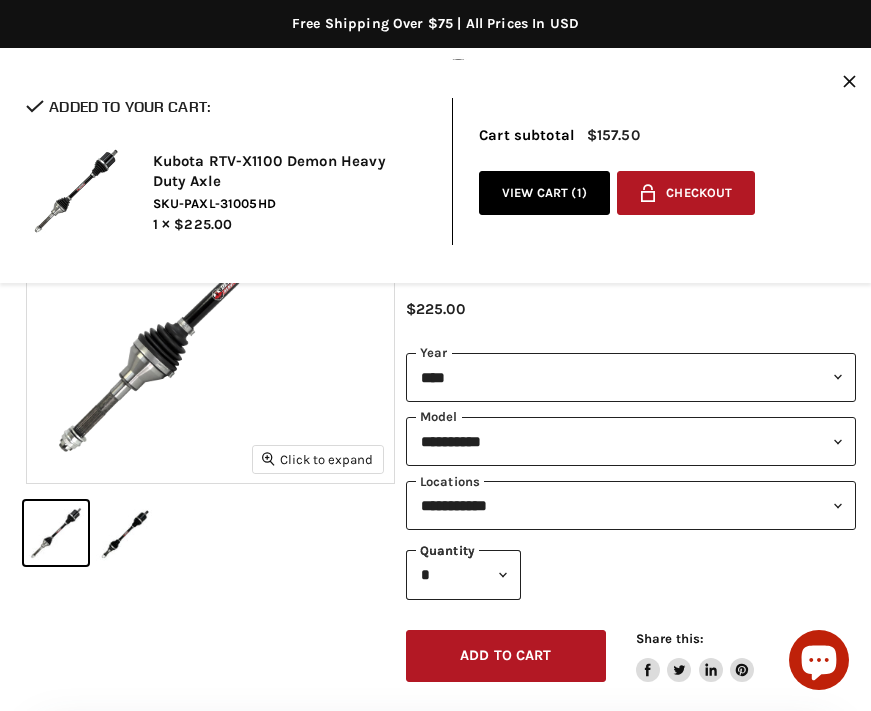 click on "View cart ( 1 )" at bounding box center (544, 193) 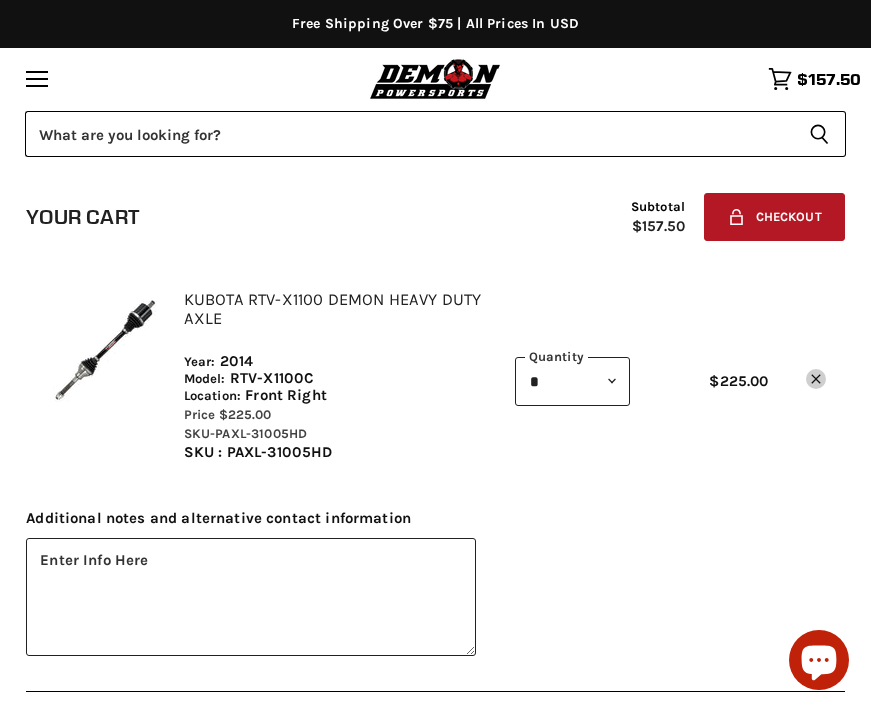 scroll, scrollTop: 0, scrollLeft: 0, axis: both 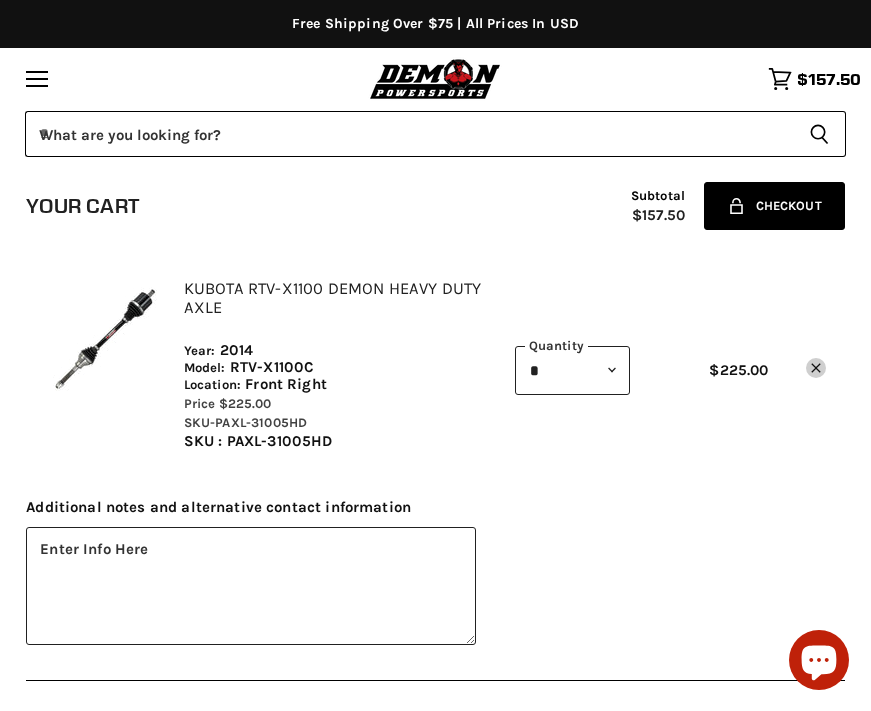click on "Lock icon
Checkout" at bounding box center [774, 206] 